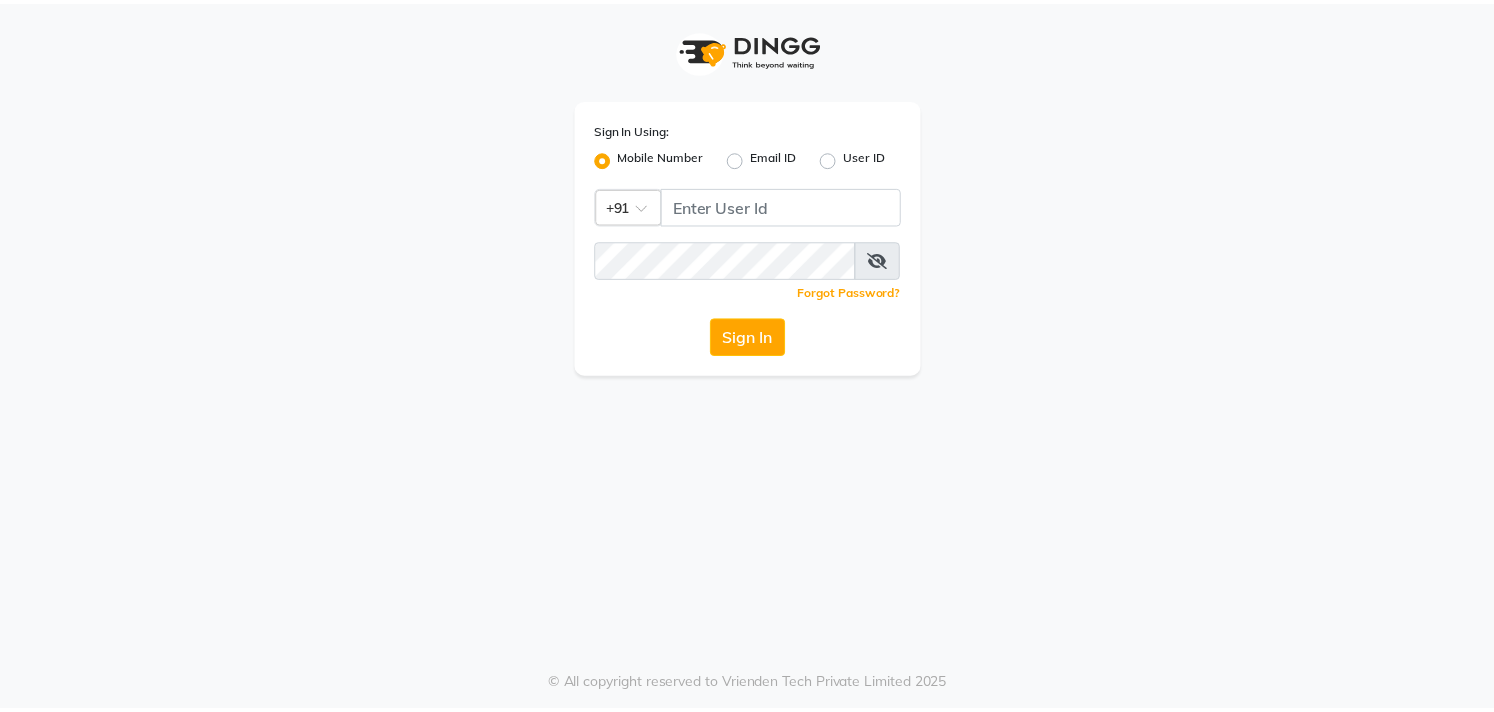 scroll, scrollTop: 0, scrollLeft: 0, axis: both 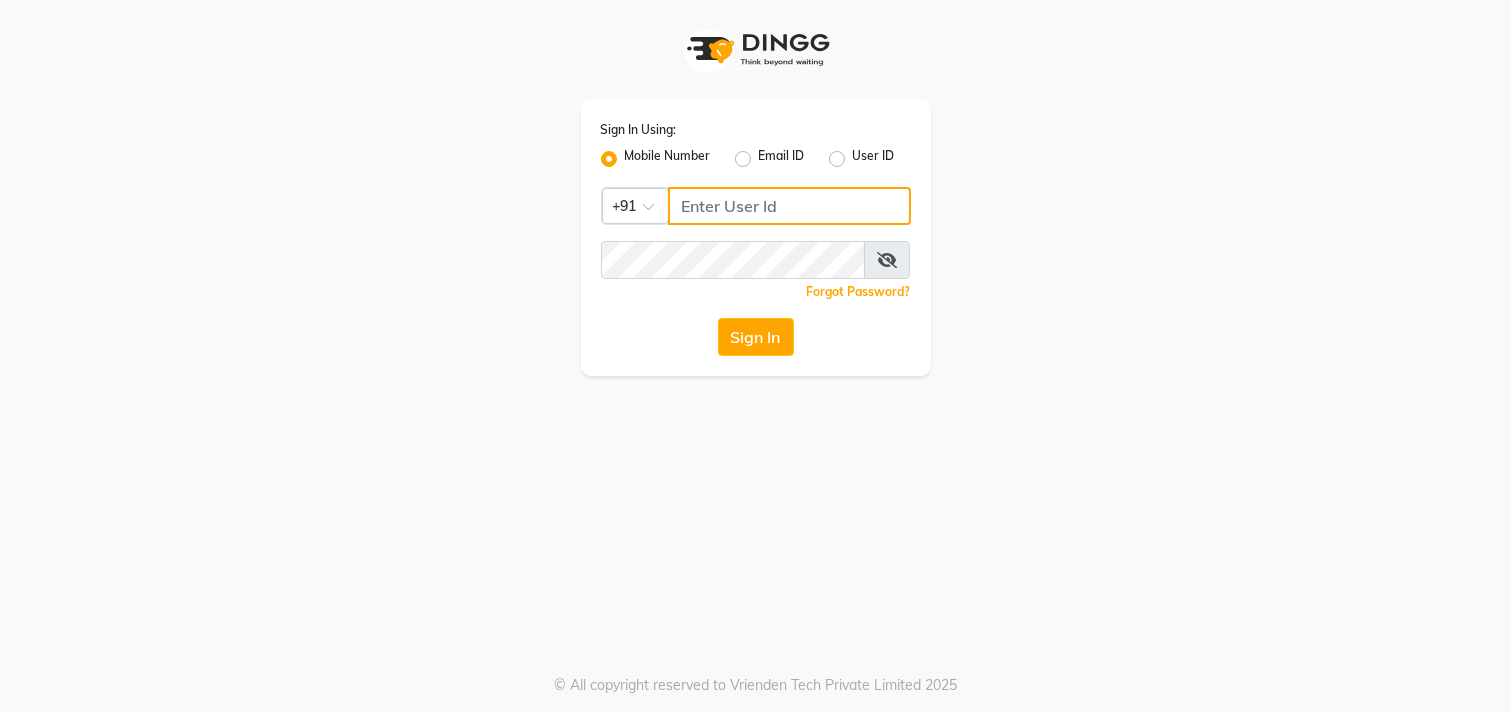 click 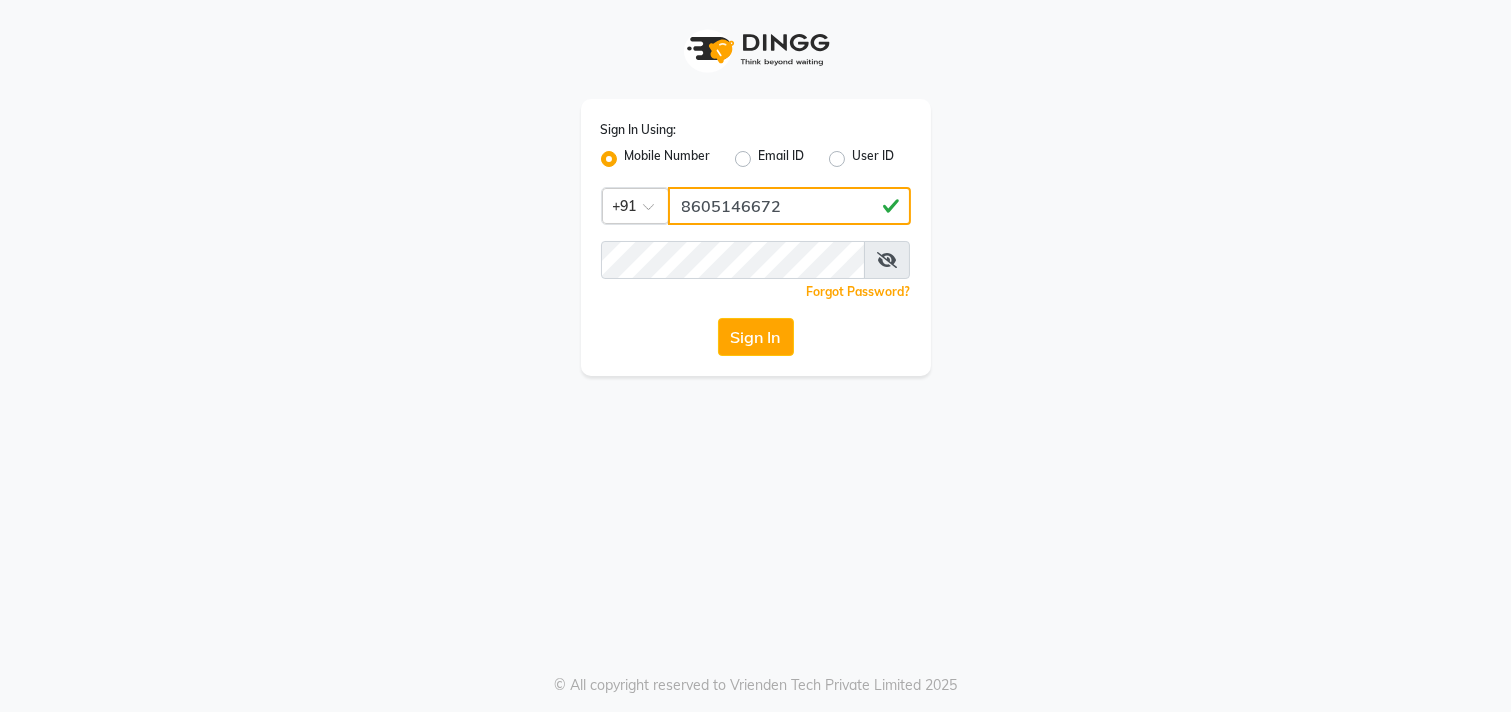 type on "8605146672" 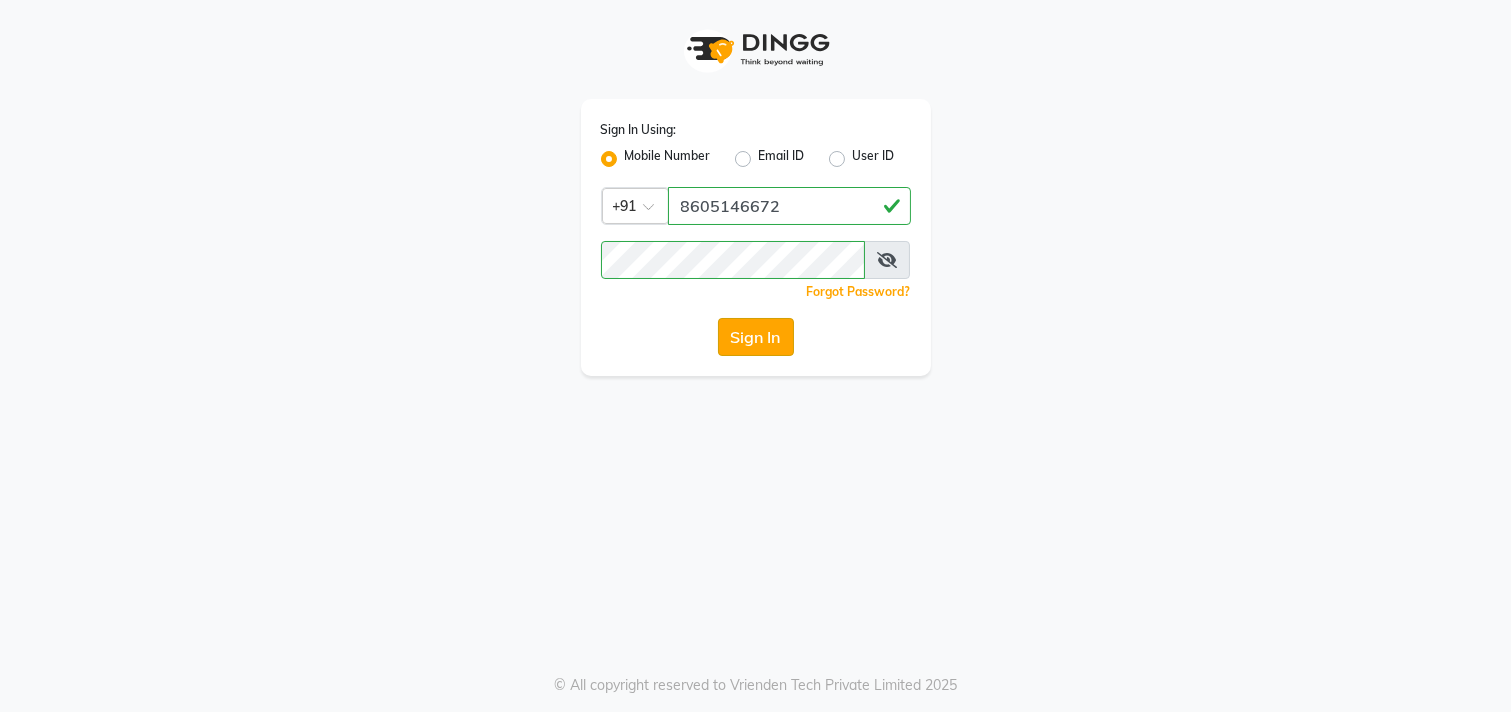 click on "Sign In" 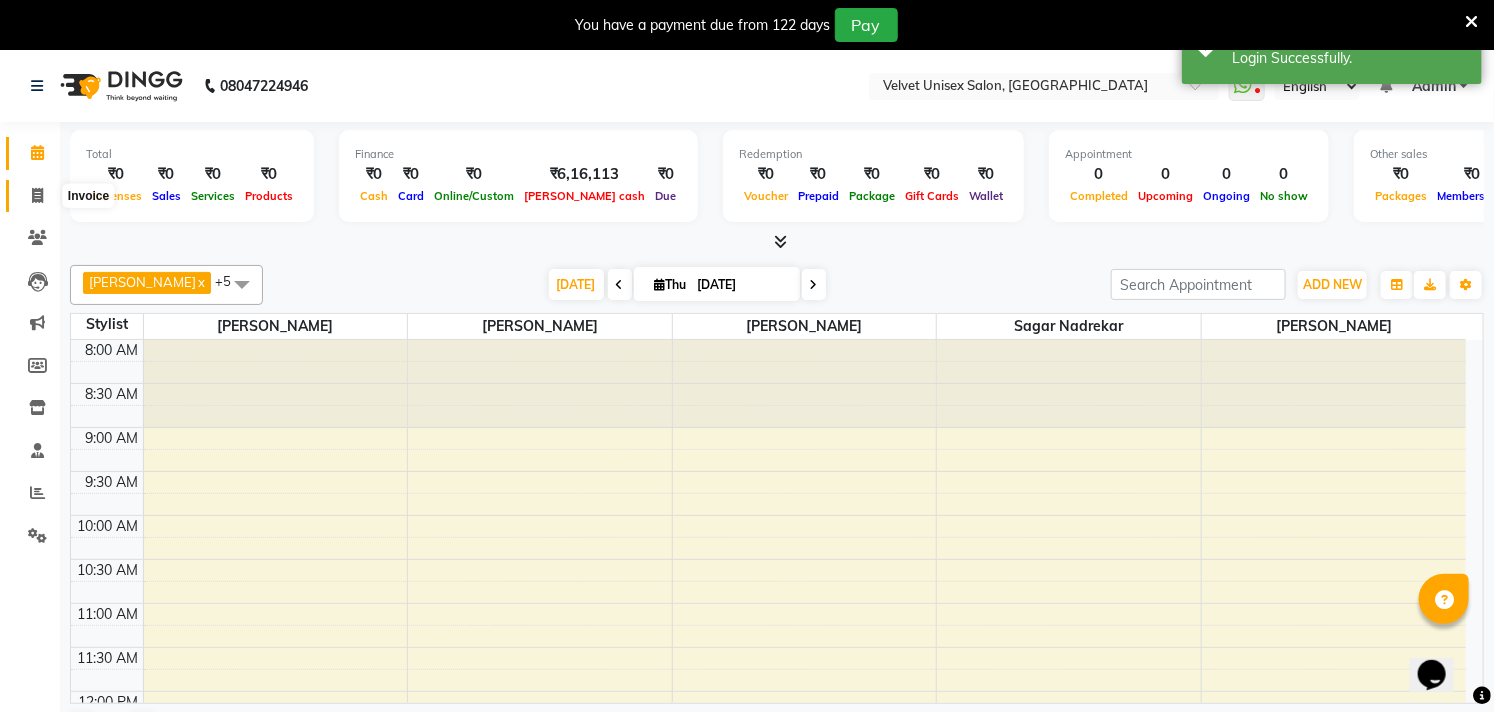 scroll, scrollTop: 0, scrollLeft: 0, axis: both 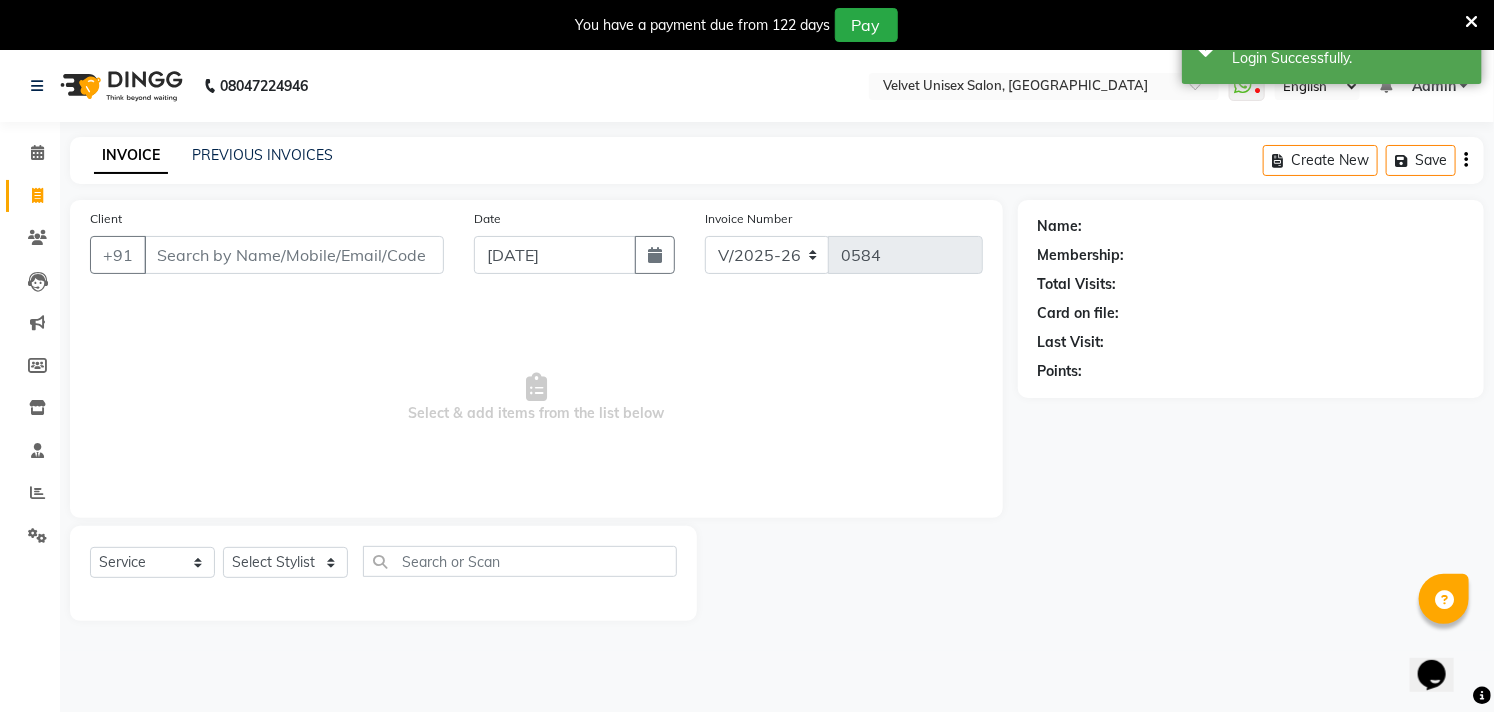 click on "Client" at bounding box center [294, 255] 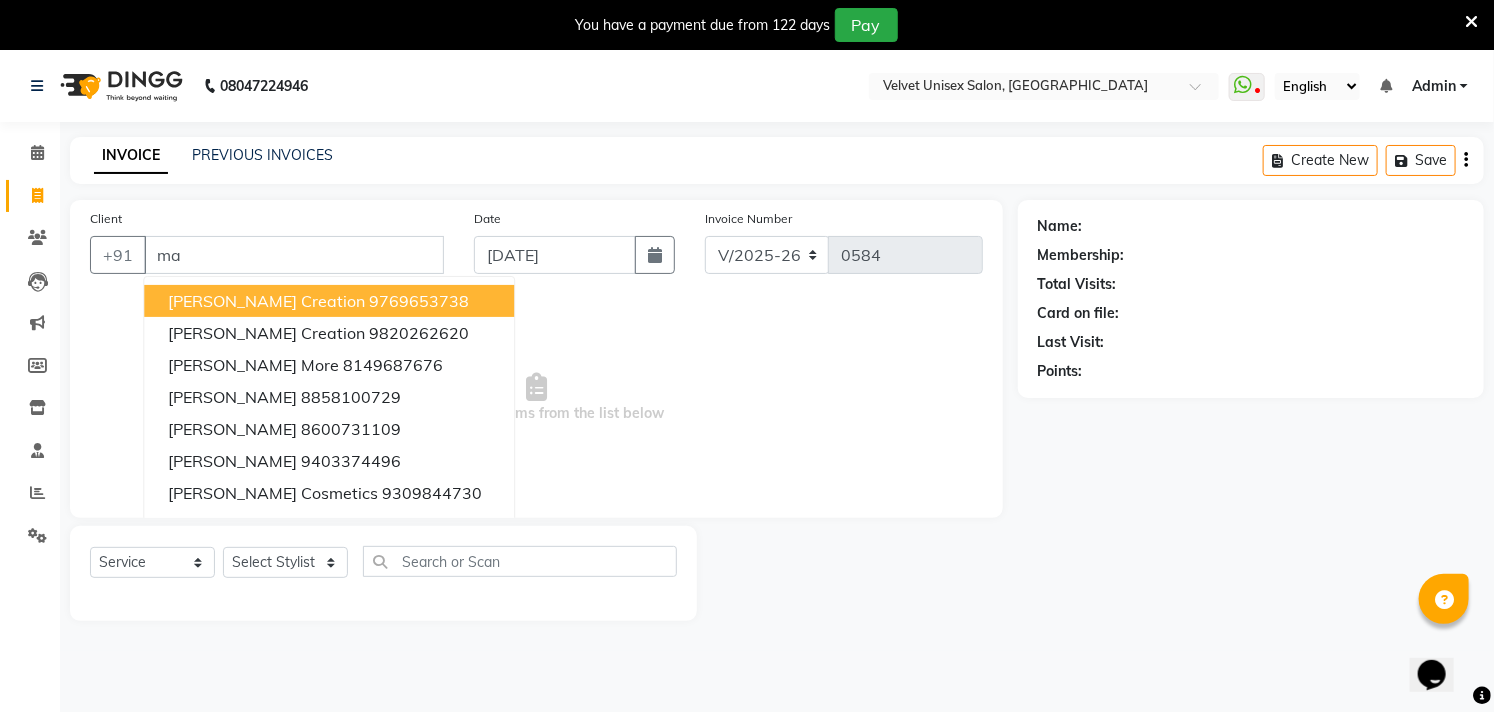 type on "m" 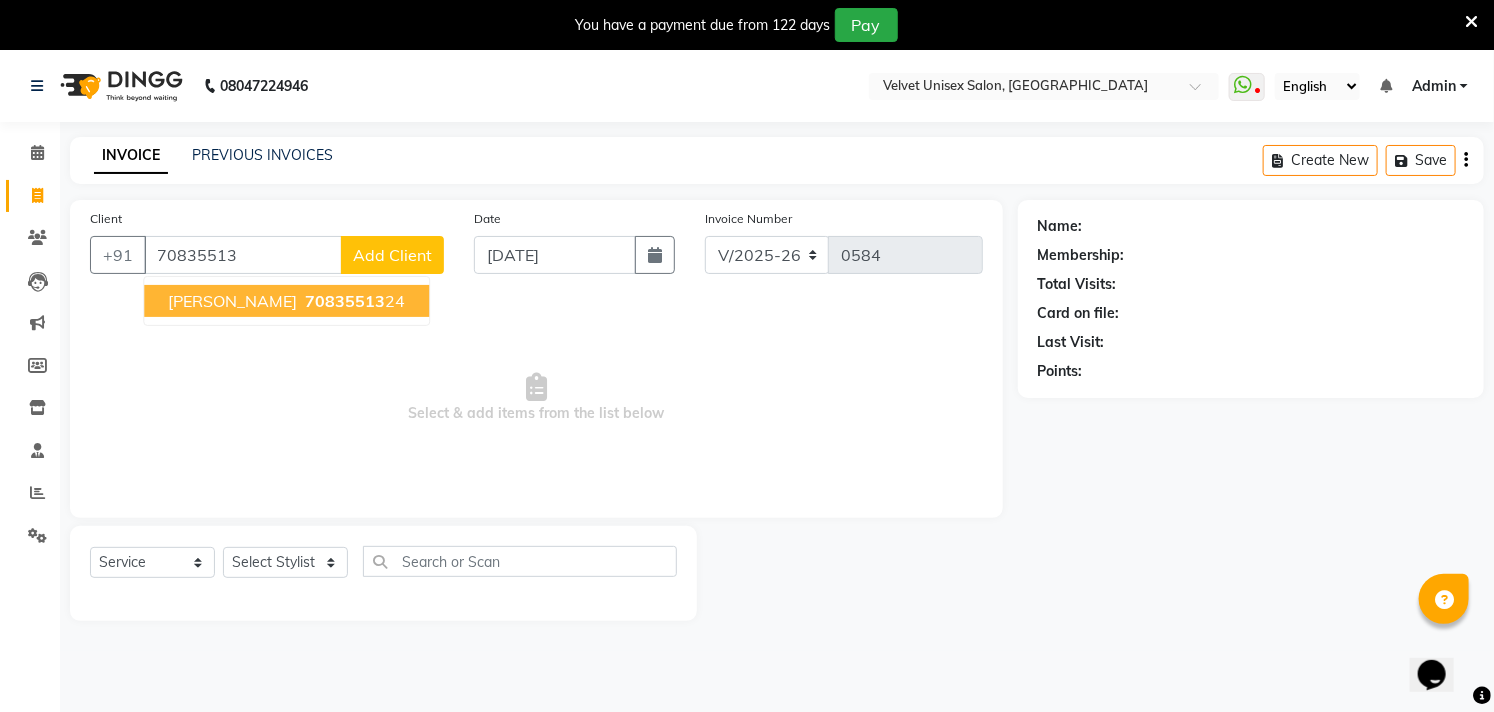 click on "[PERSON_NAME]   70835513 24" at bounding box center [286, 301] 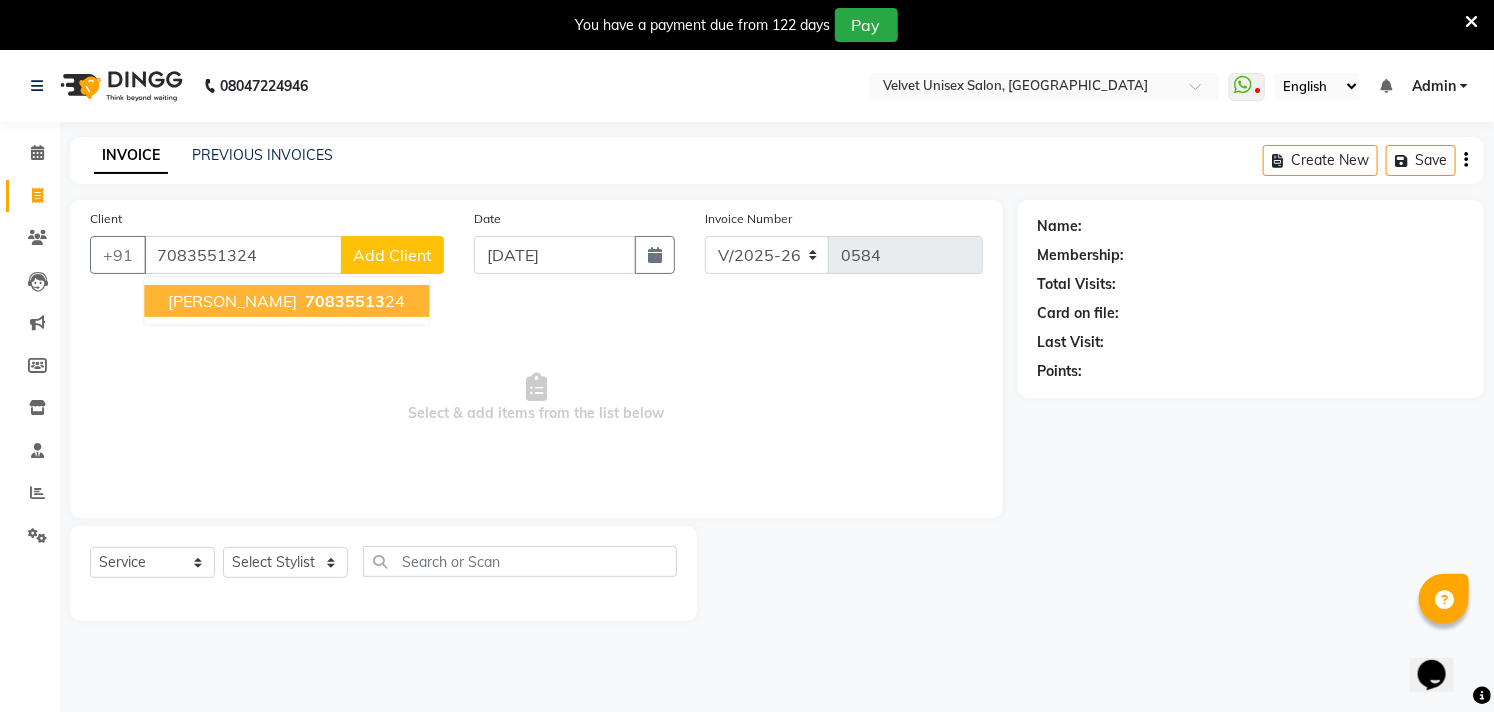 type on "7083551324" 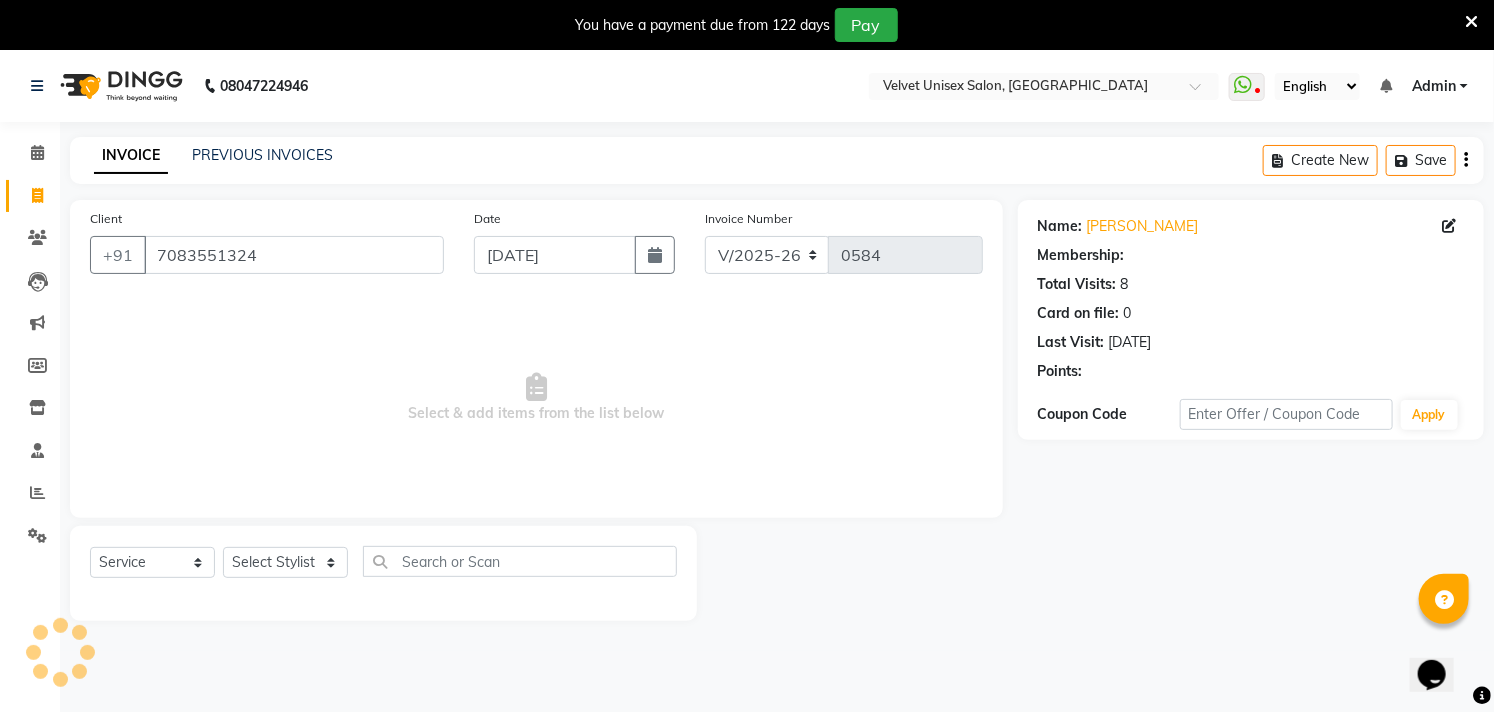 select on "1: Object" 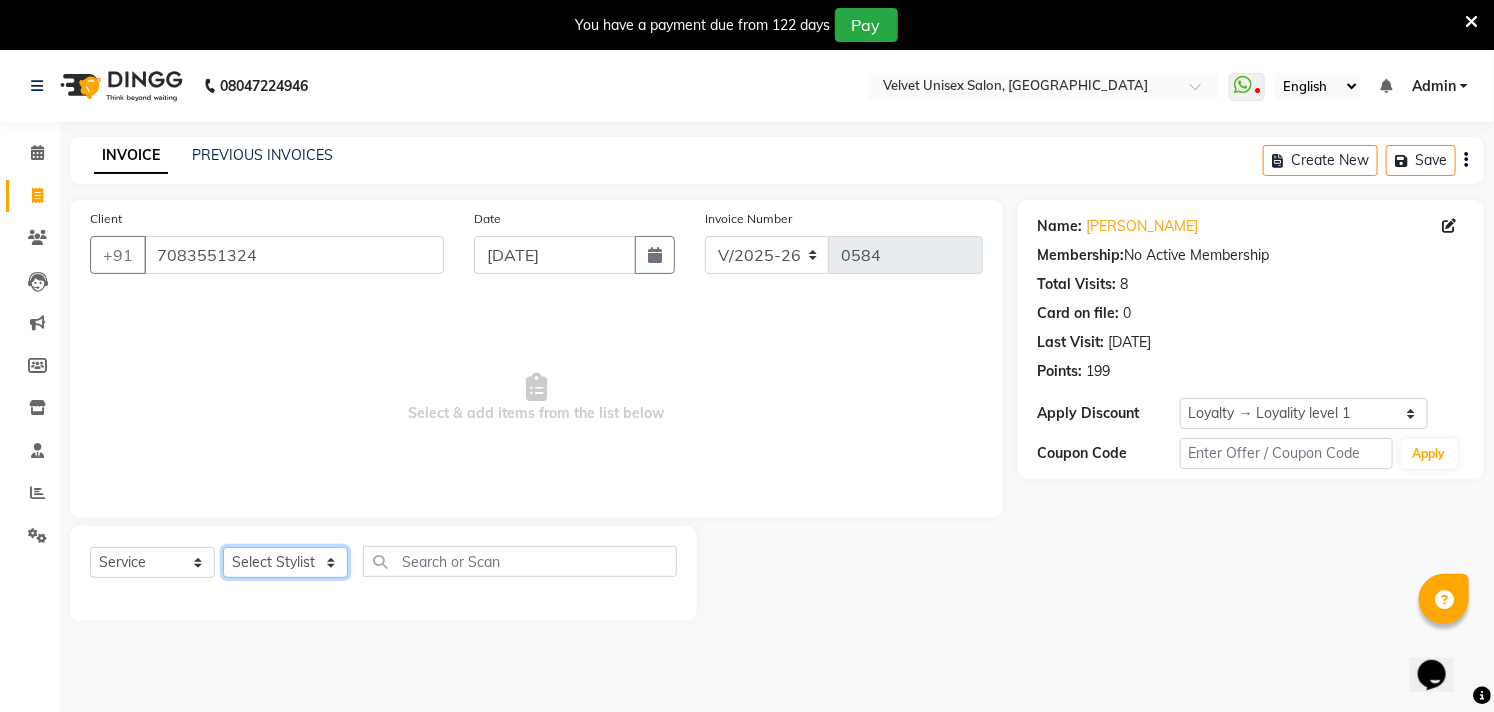click on "Select Stylist [PERSON_NAME] [PERSON_NAME] [PERSON_NAME] sagar nadrekar [PERSON_NAME]" 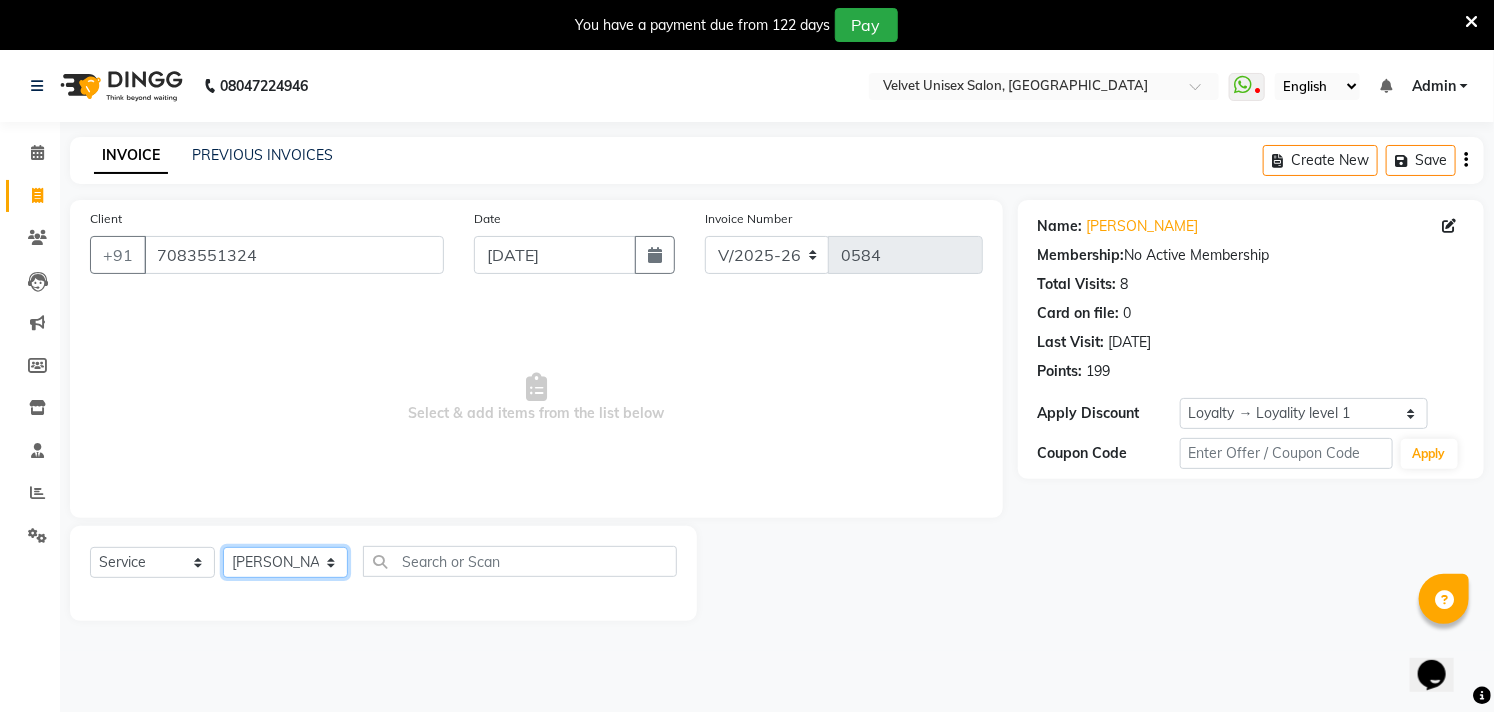 click on "Select Stylist [PERSON_NAME] [PERSON_NAME] [PERSON_NAME] sagar nadrekar [PERSON_NAME]" 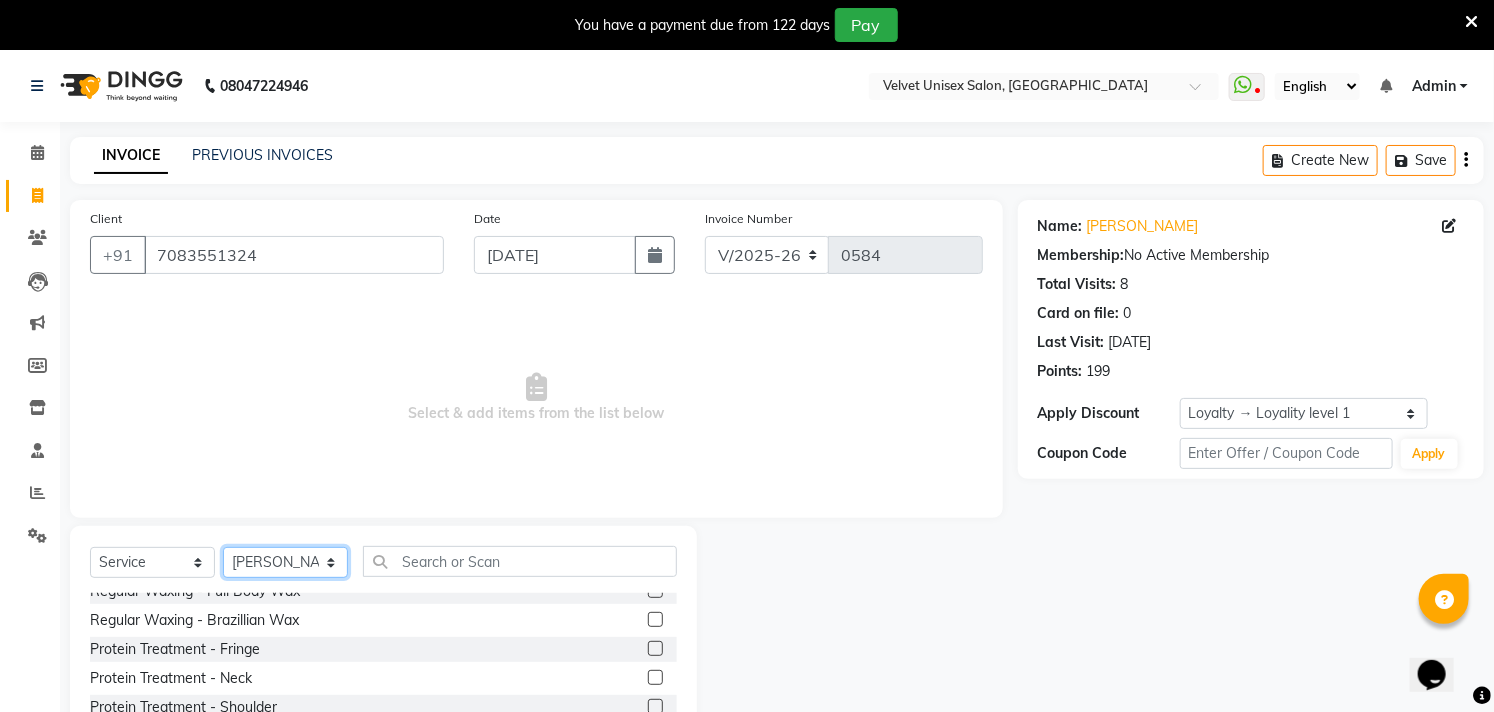 scroll, scrollTop: 2777, scrollLeft: 0, axis: vertical 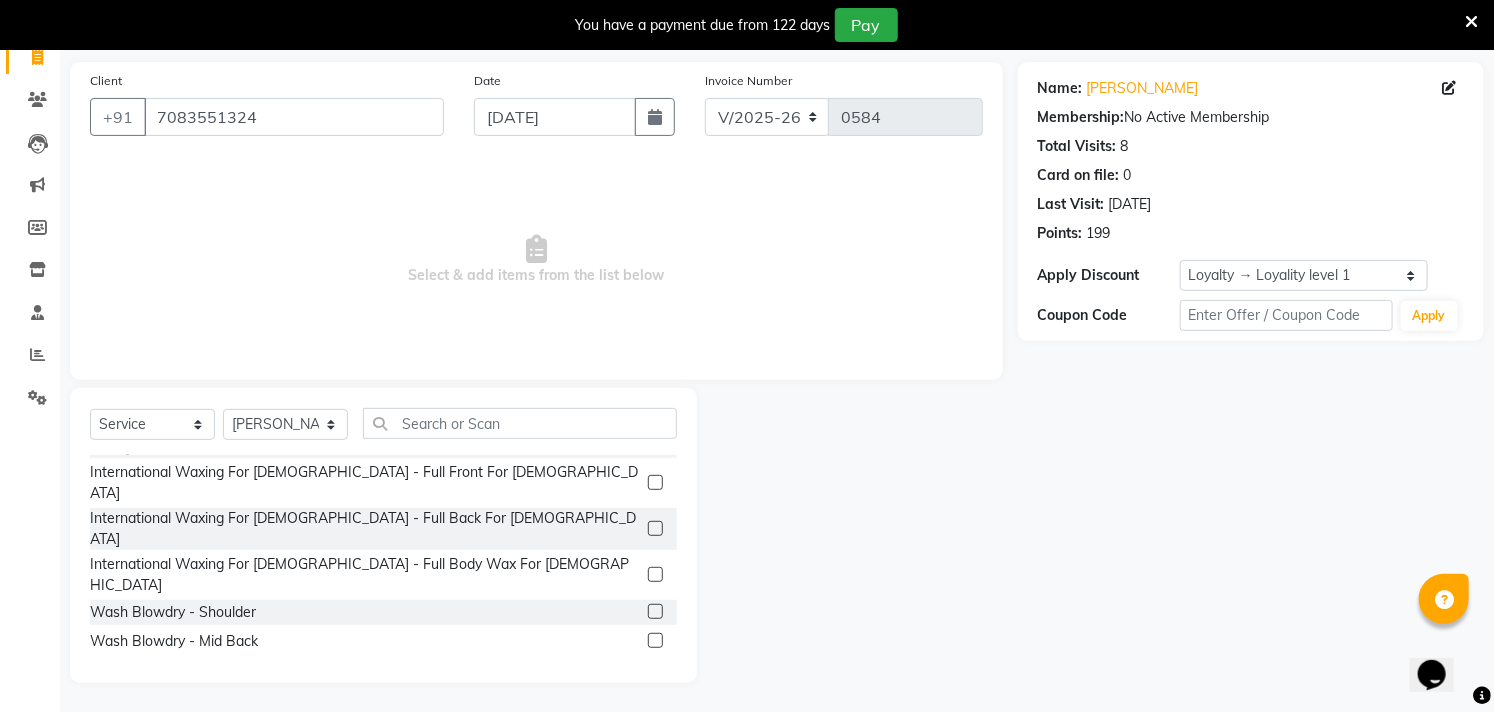 click on "Wash Blowdry - Waist & Below" 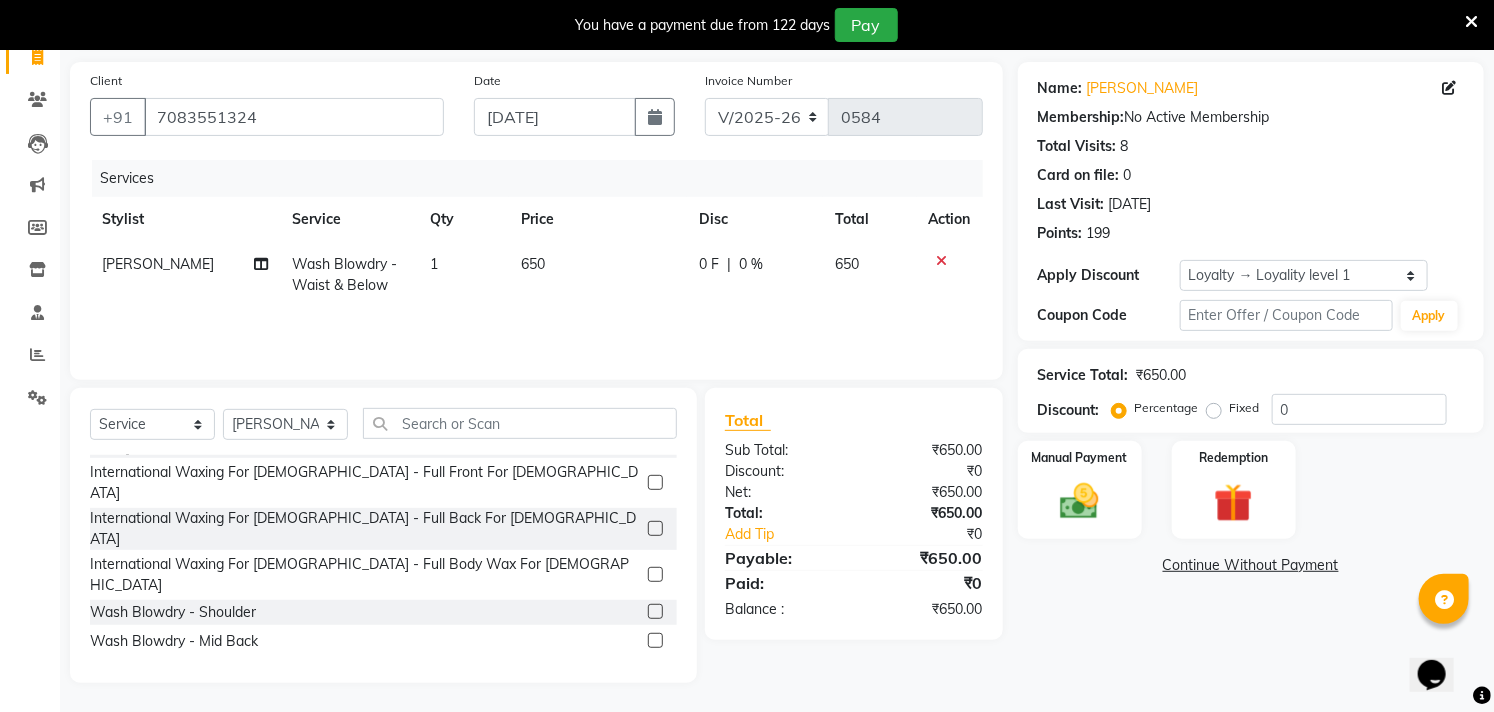 checkbox on "false" 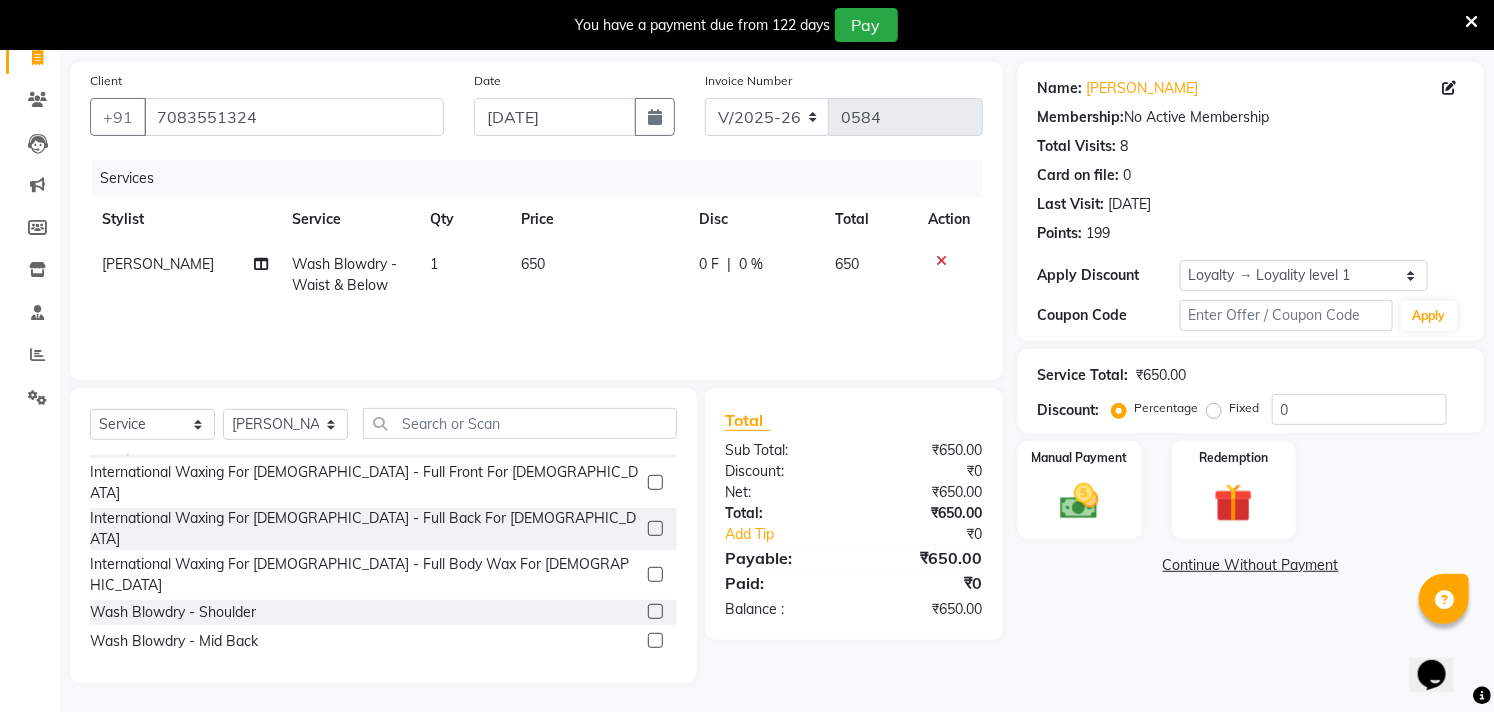 click on "650" 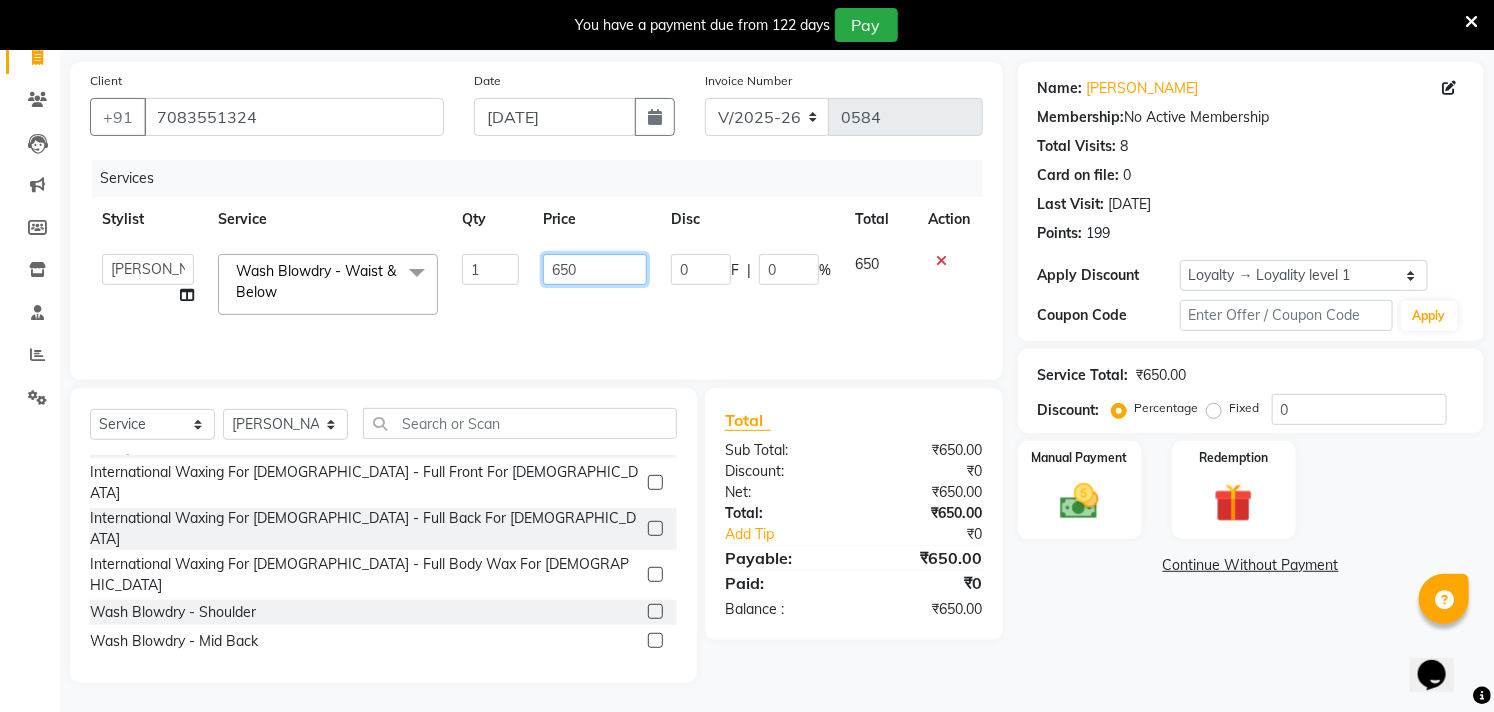 click on "650" 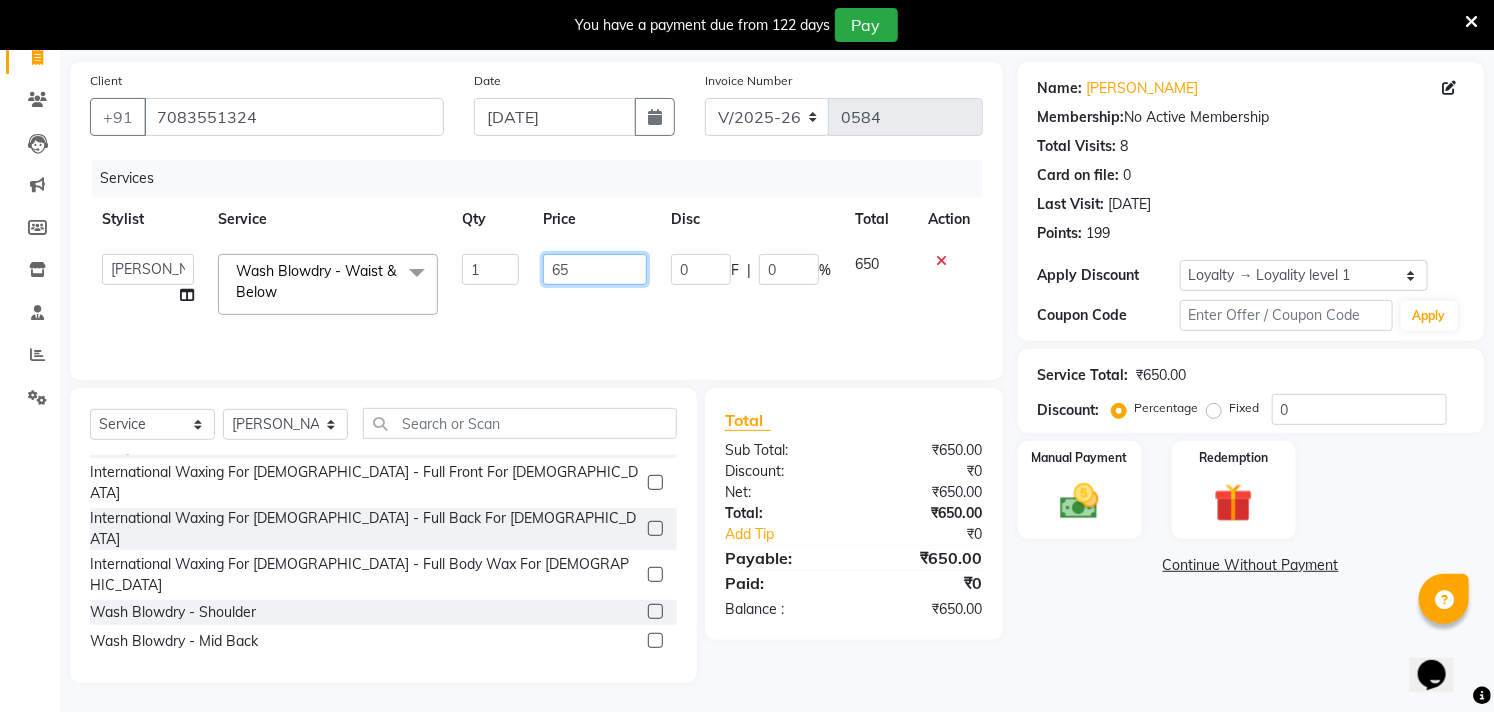 type on "6" 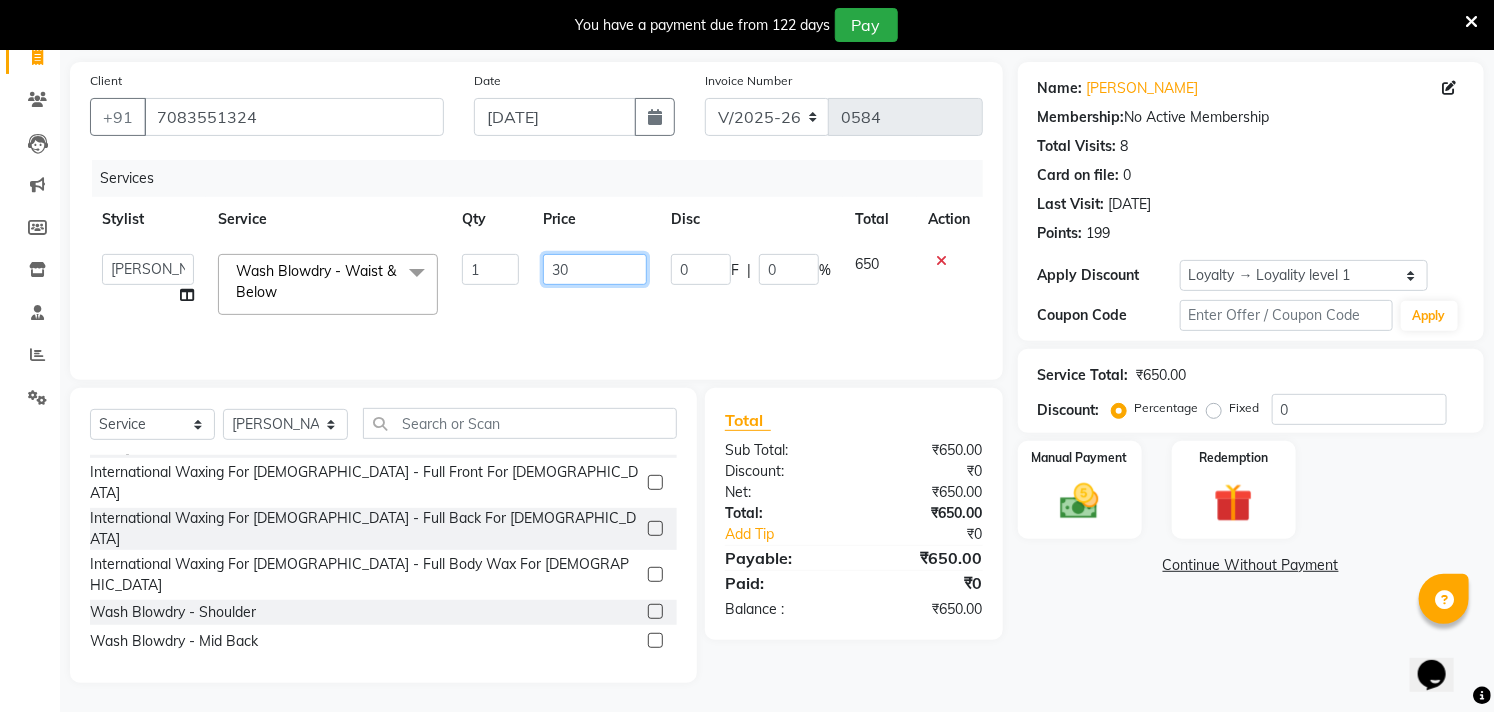 type on "300" 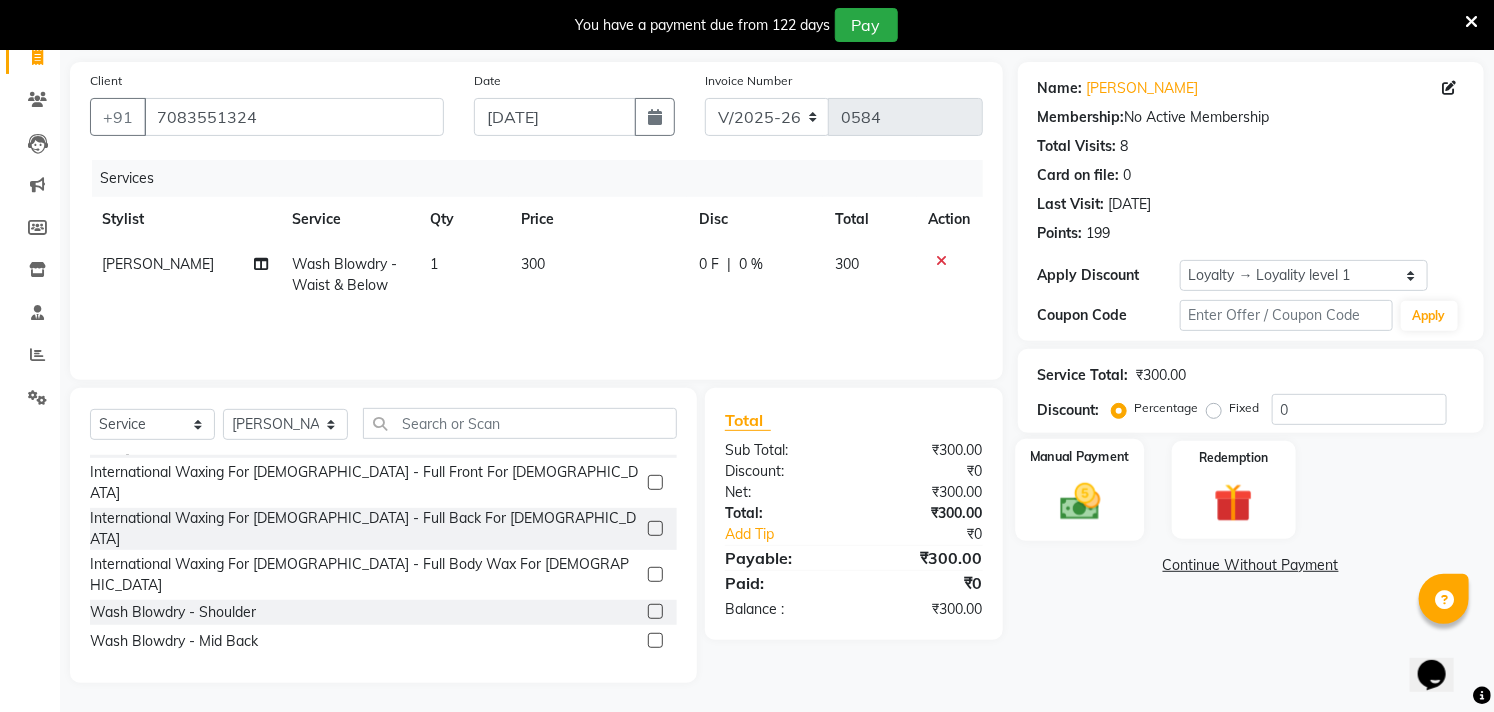 click 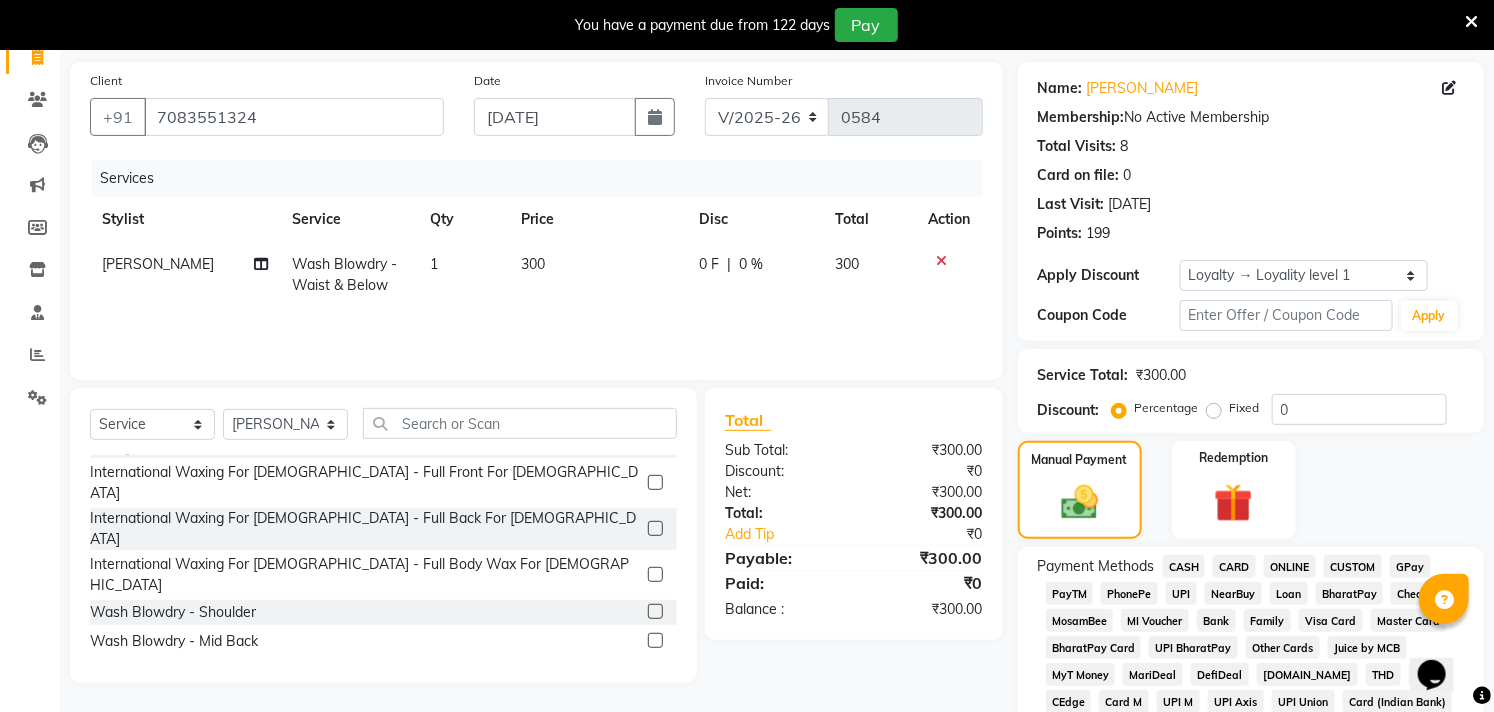 click on "Payment Methods  CASH   CARD   ONLINE   CUSTOM   GPay   PayTM   PhonePe   UPI   NearBuy   Loan   BharatPay   Cheque   MosamBee   MI Voucher   Bank   Family   Visa Card   Master Card   BharatPay Card   UPI BharatPay   Other Cards   Juice by MCB   MyT Money   MariDeal   DefiDeal   [DOMAIN_NAME]   THD   TCL   CEdge   Card M   UPI M   UPI Axis   UPI Union   Card (Indian Bank)   Card (DL Bank)   RS   BTC   Wellnessta   Razorpay   Complimentary   Nift   Spa Finder   Spa Week   Venmo   BFL   LoanTap   SaveIN   GMoney   ATH Movil   On Account   Chamber Gift Card   Trade   Comp   Donation   Card on File   Envision   BRAC Card   City Card   bKash   Credit Card   Debit Card   Shoutlo   LUZO   Jazz Cash   AmEx   Discover   Tabby   Online W   Room Charge   Room Charge USD   Room Charge Euro   Room Charge EGP   Room Charge GBP   Bajaj Finserv   Bad Debts   Card: IDFC   Card: IOB   Coupon   Gcash   PayMaya   Instamojo   COnline   UOnline   SOnline   SCard   Paypal   PPR   PPV   PPC   PPN   PPG   PPE   CAMP   Benefit   ATH Movil" 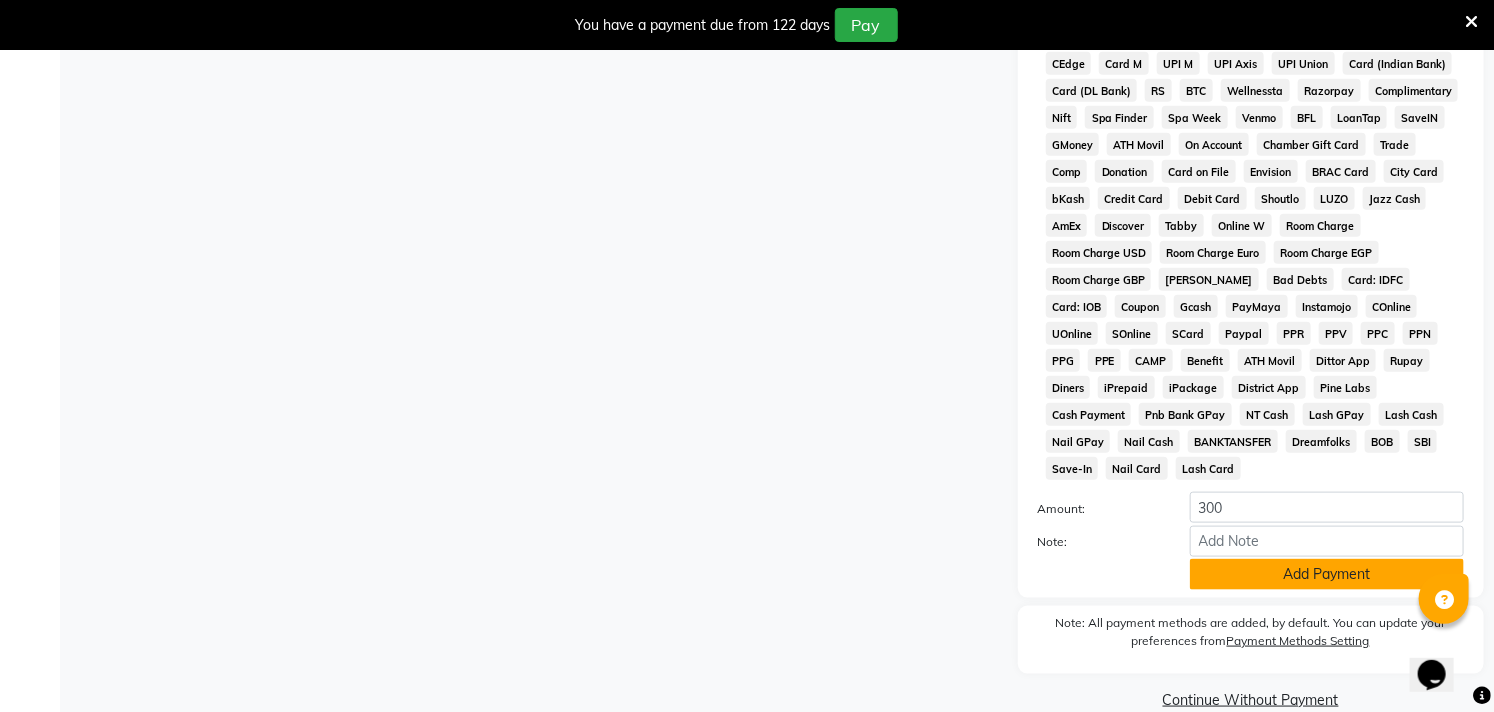 scroll, scrollTop: 786, scrollLeft: 0, axis: vertical 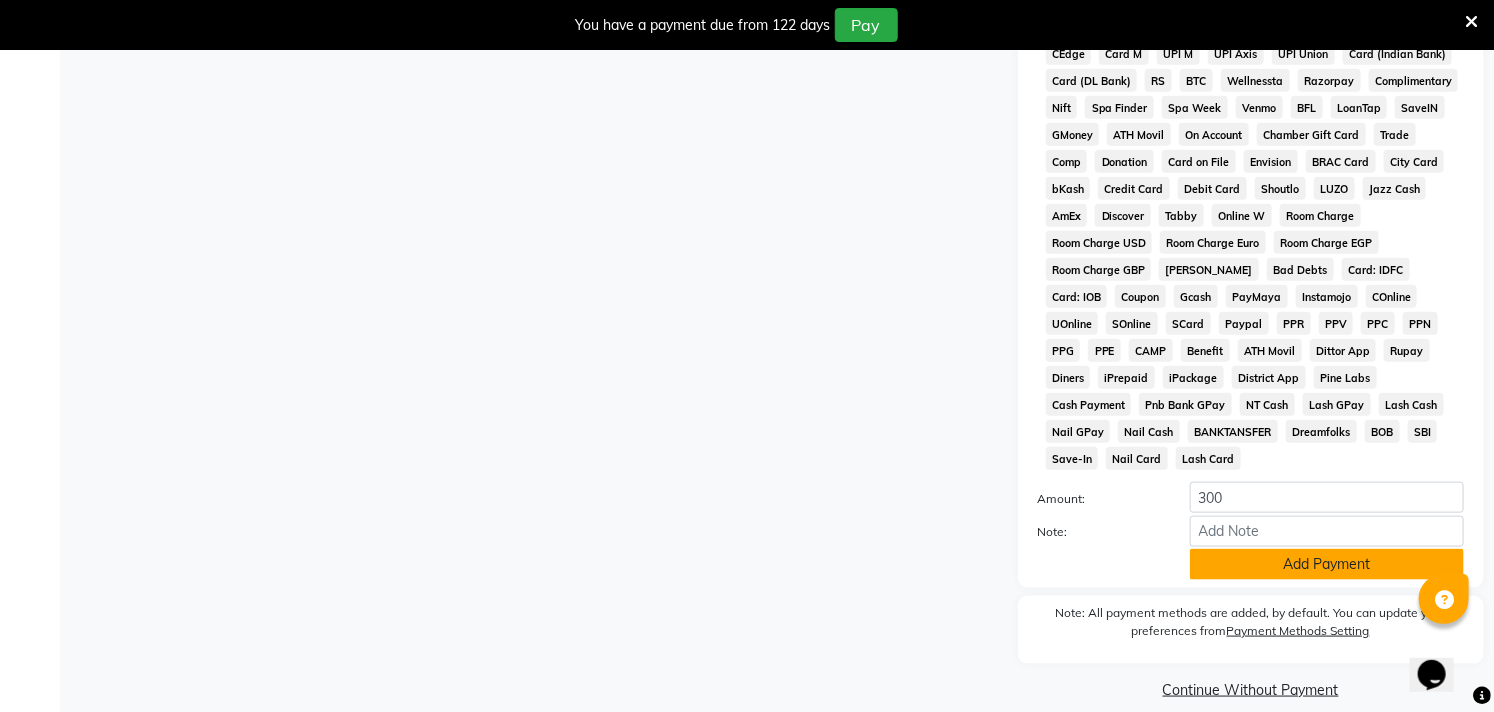 click on "Add Payment" 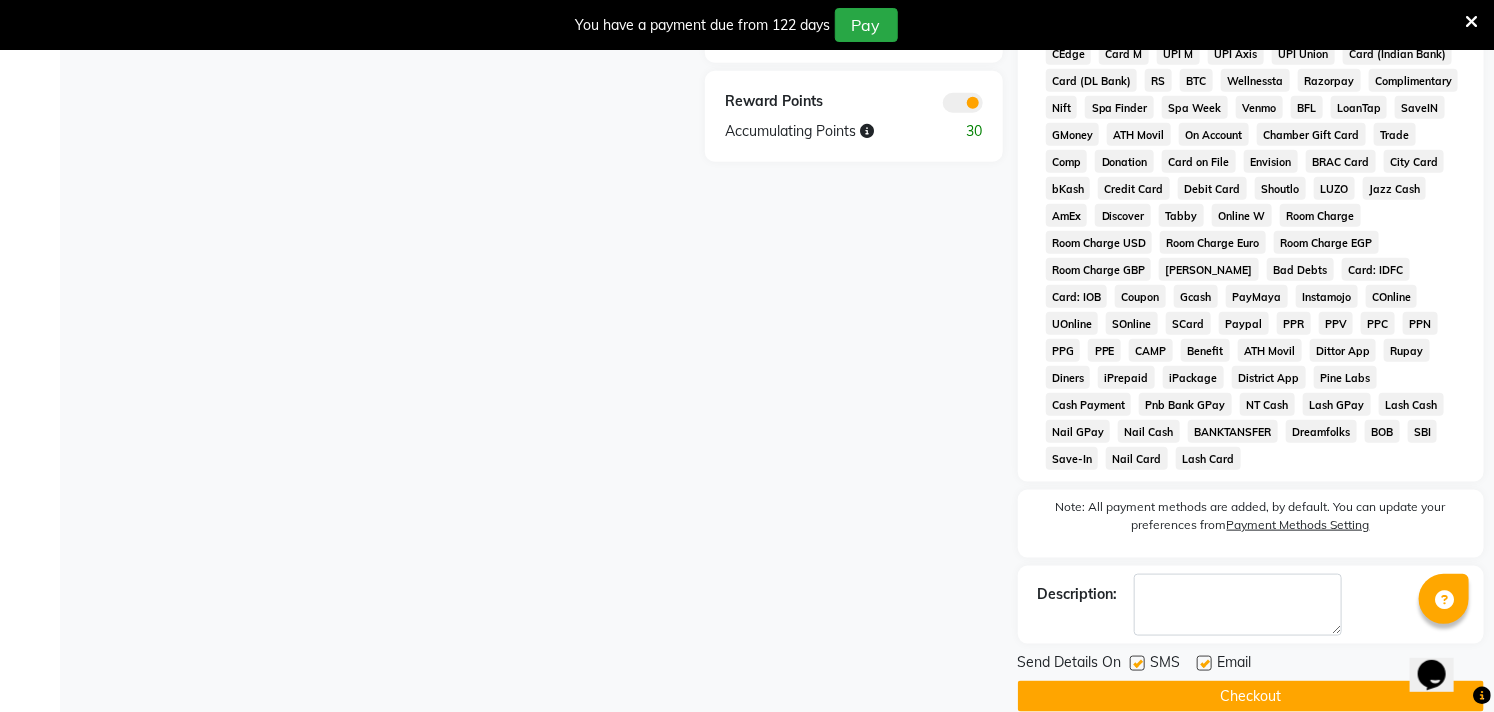 click on "Checkout" 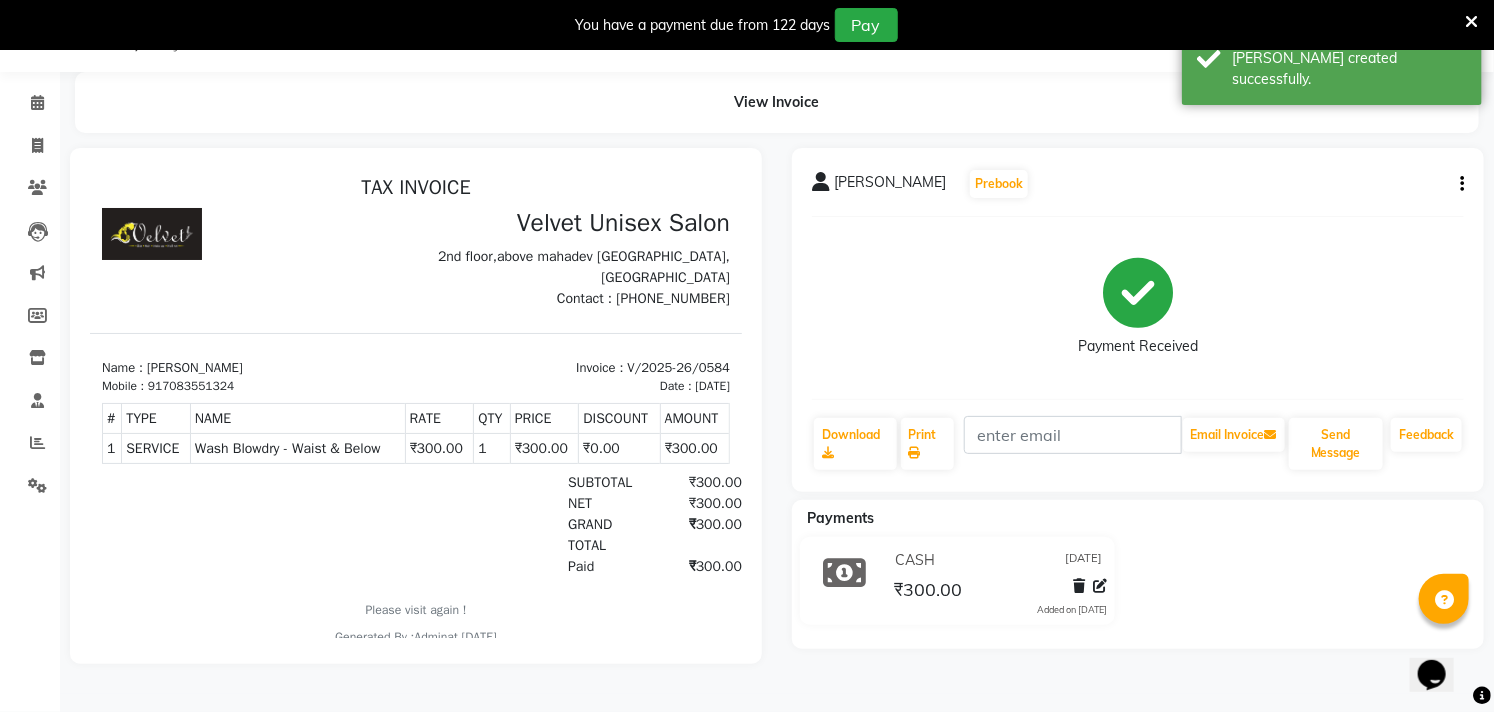 scroll, scrollTop: 0, scrollLeft: 0, axis: both 